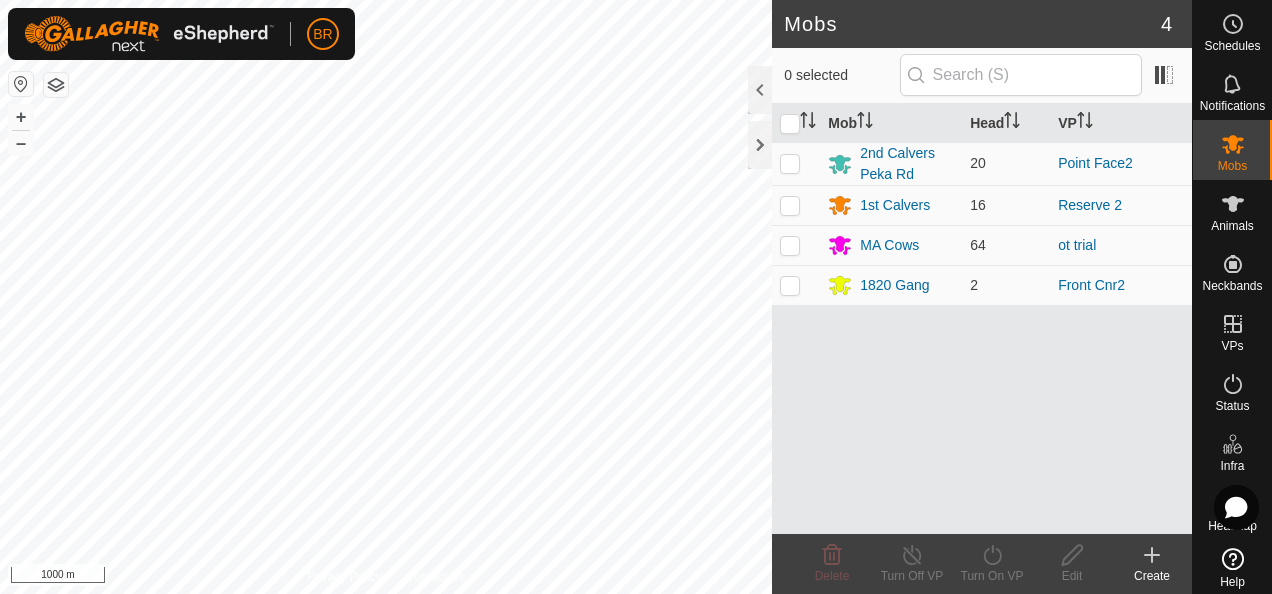 scroll, scrollTop: 0, scrollLeft: 0, axis: both 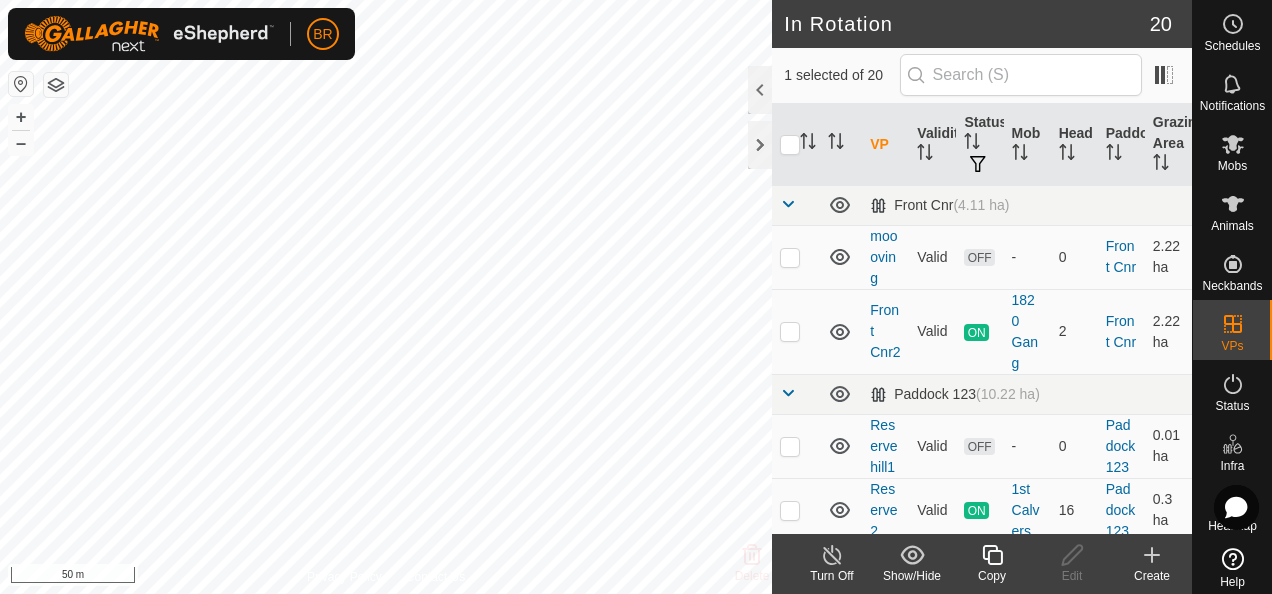 click on "Copy" 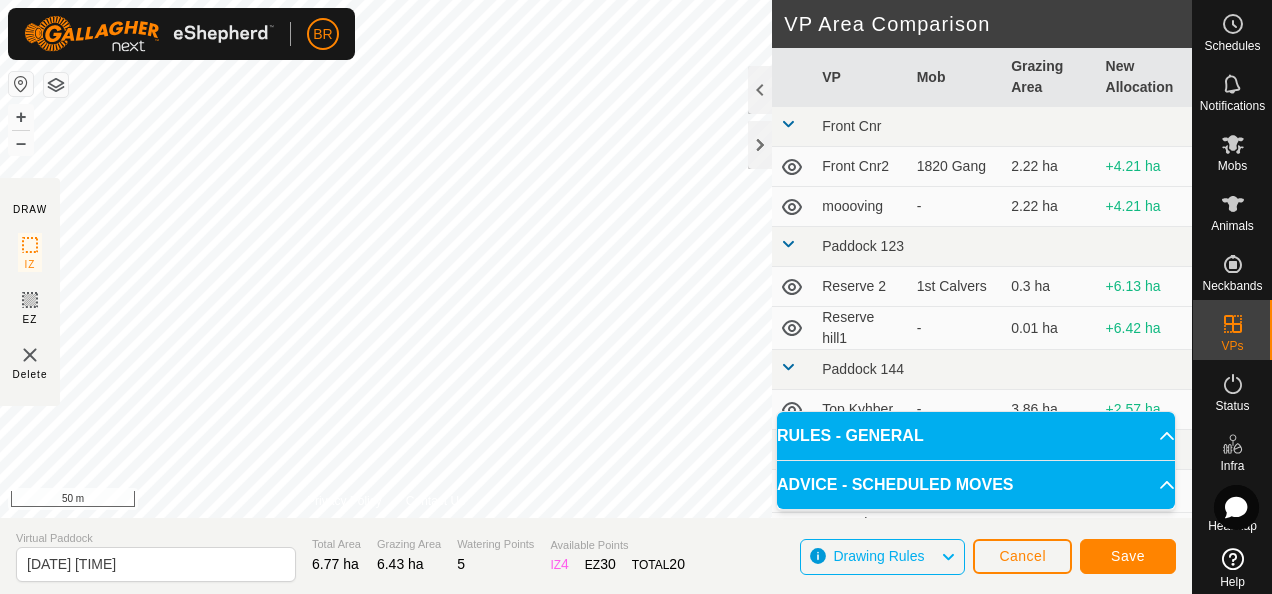 click on "BR Schedules Notifications Mobs Animals Neckbands VPs Status Infra Heatmap Help DRAW IZ EZ Delete Privacy Policy Contact Us IZ interior angle must be larger than 80°  (Current: [ANGLE]°) . + – ⇧ i 50 m VP Area Comparison     VP   Mob   Grazing Area   New Allocation  Front Cnr  Front Cnr2   1820 Gang   2.22 ha  +4.21 ha  moooving  -  2.22 ha  +4.21 ha Paddock 123  Reserve 2   1st Calvers   0.3 ha  +6.13 ha  Reserve hill1  -  0.01 ha  +6.42 ha Paddock 144  Top Kyhber  -  3.86 ha  +2.57 ha Paddock 147  [NAME]1  -  4.81 ha  +1.62 ha  [NAME]  -  4.49 ha  +1.94 ha Point(1)  Point face  -  0.48 ha  +5.95 ha  Point Face1  -  0.65 ha  +5.78 ha  Point Face10  -  1.72 ha  +4.71 ha  Point Face11  -  1.86 ha  +4.57 ha  Point Face2   2nd Calvers Peka Rd   0.78 ha  +5.65 ha  Point Face4  -  0.92 ha  +5.51 ha  Point Face5  -  1.11 ha  +5.32 ha  Point Face6  -  1.22 ha  +5.21 ha  Point Face7  -  1.37 ha  +5.06 ha  Point Face8  -  1.5 ha  +4.93 ha  Point Face9  -  1.65 ha  +4.78 ha TK soccer field - 5  4" at bounding box center (636, 297) 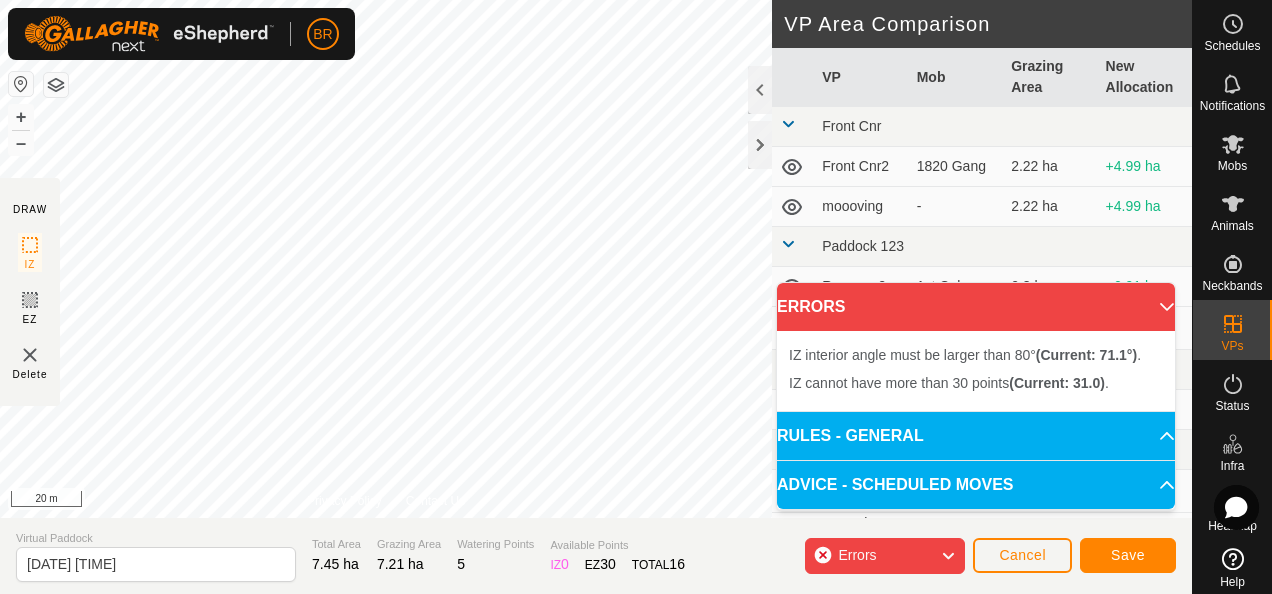 click on "IZ interior angle must be larger than 80°  (Current: 71.1°) . + – ⇧ i 20 m" at bounding box center [386, 259] 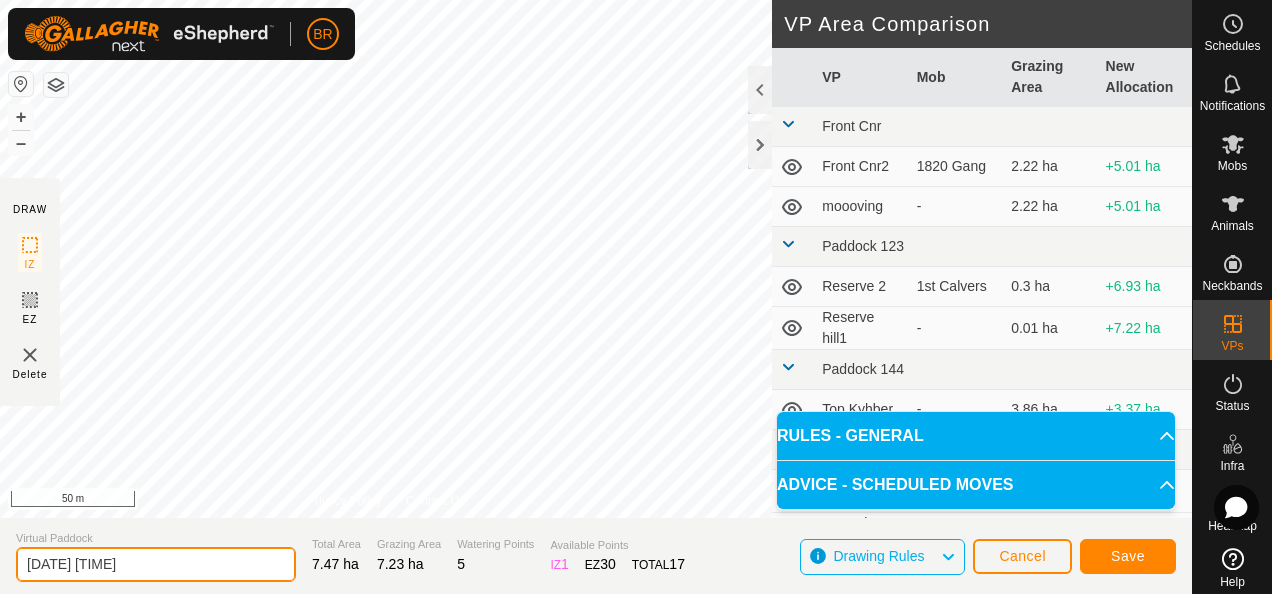 drag, startPoint x: 166, startPoint y: 566, endPoint x: -4, endPoint y: 544, distance: 171.41762 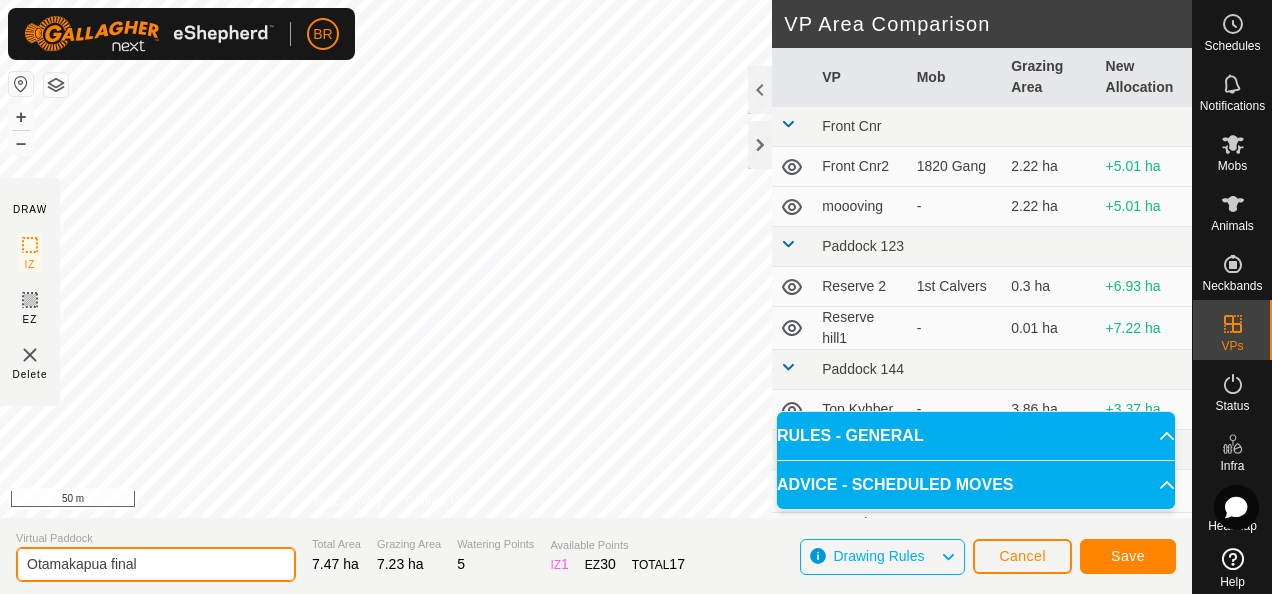 type on "Otamakapua final" 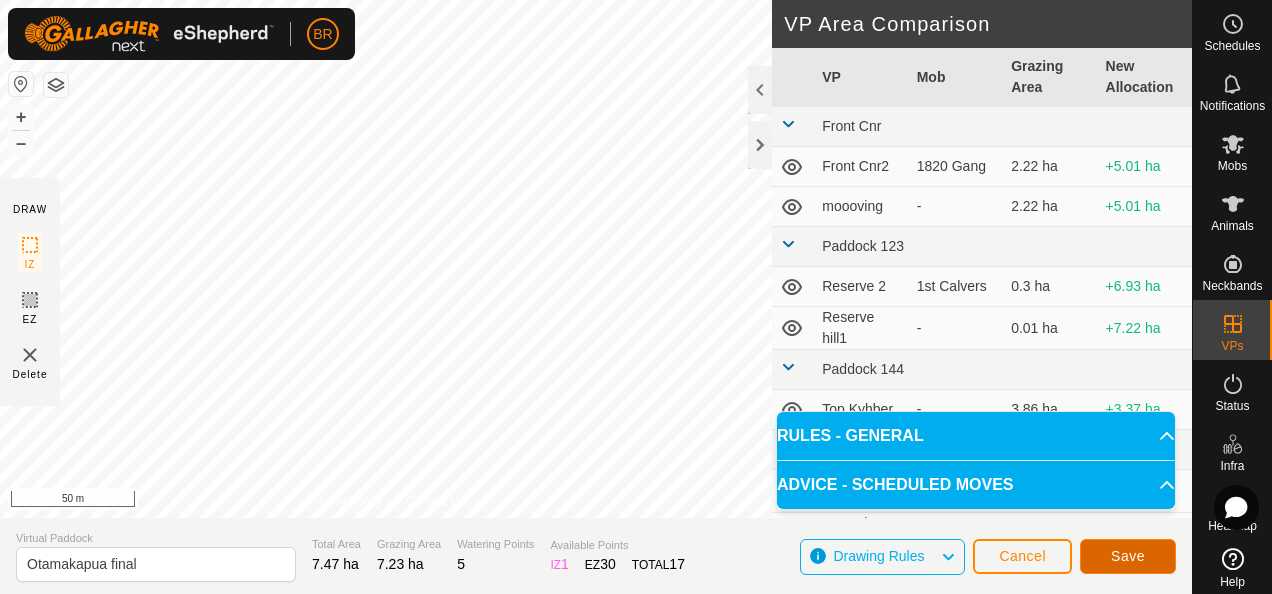 click on "Save" 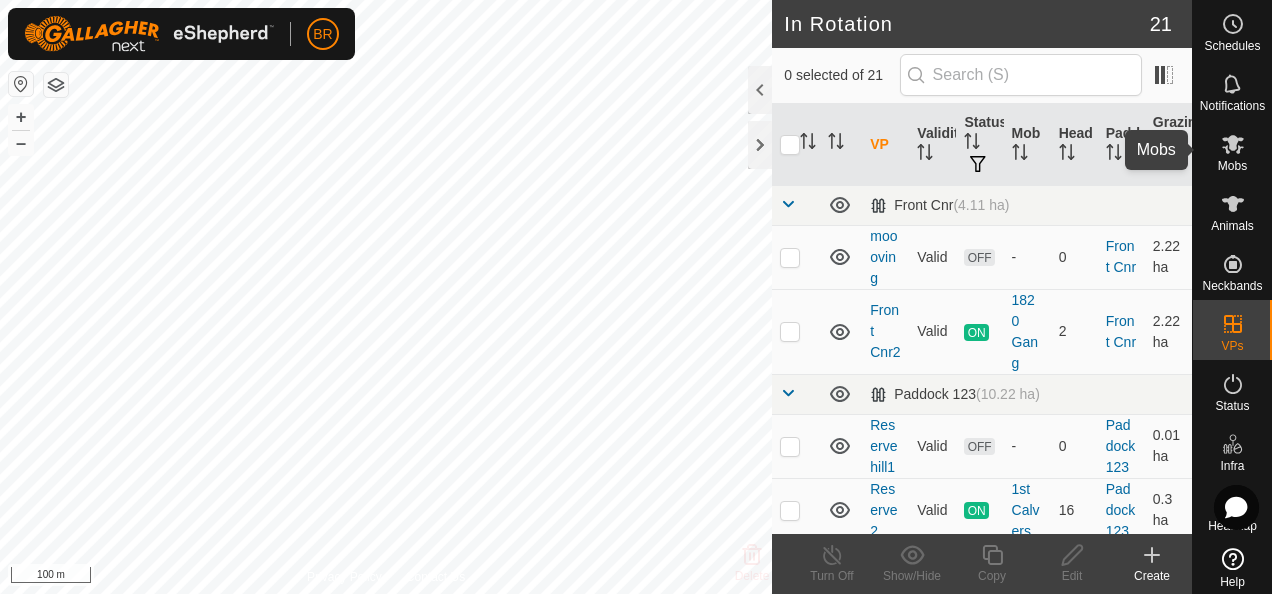 click 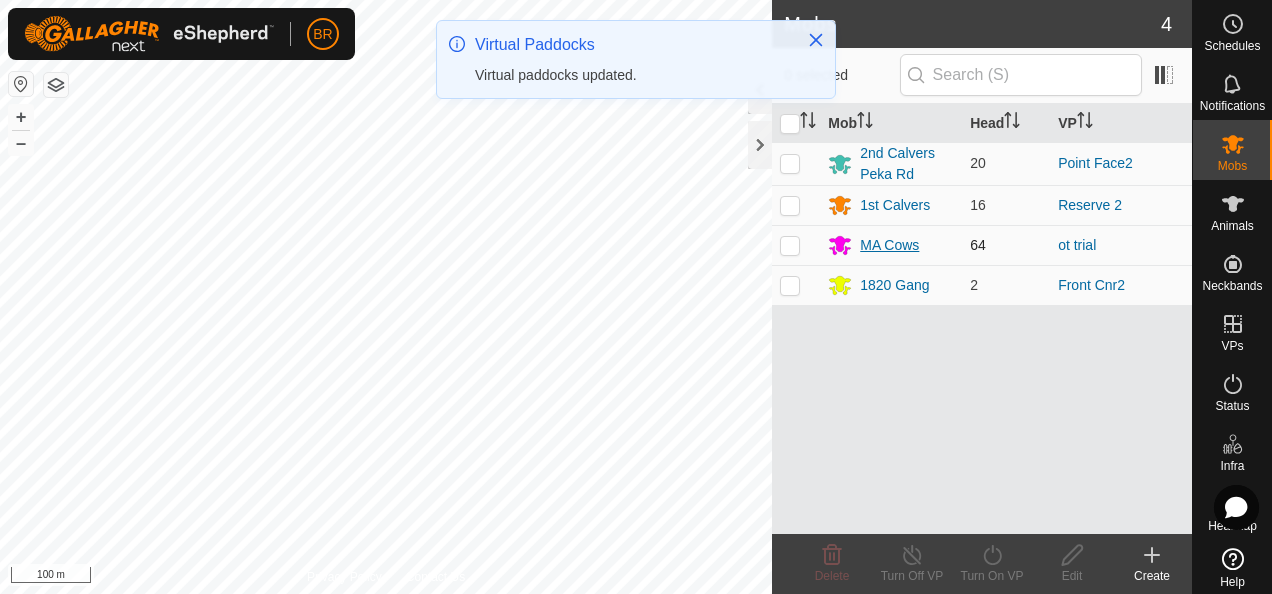 click on "MA Cows" at bounding box center (889, 245) 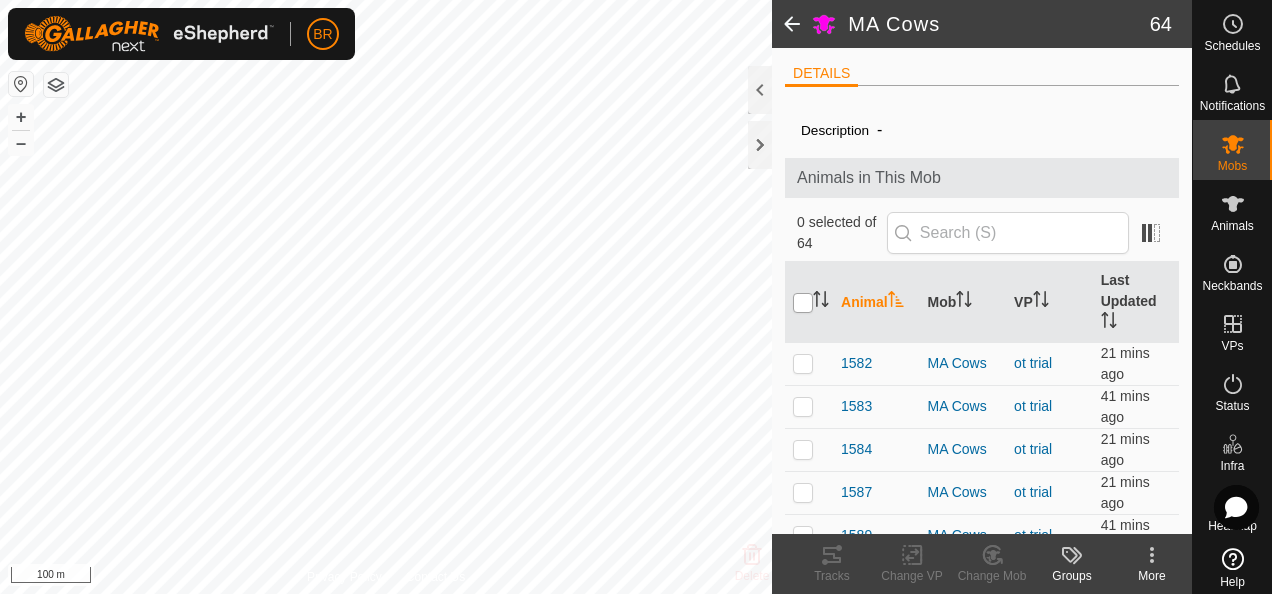 click at bounding box center [803, 303] 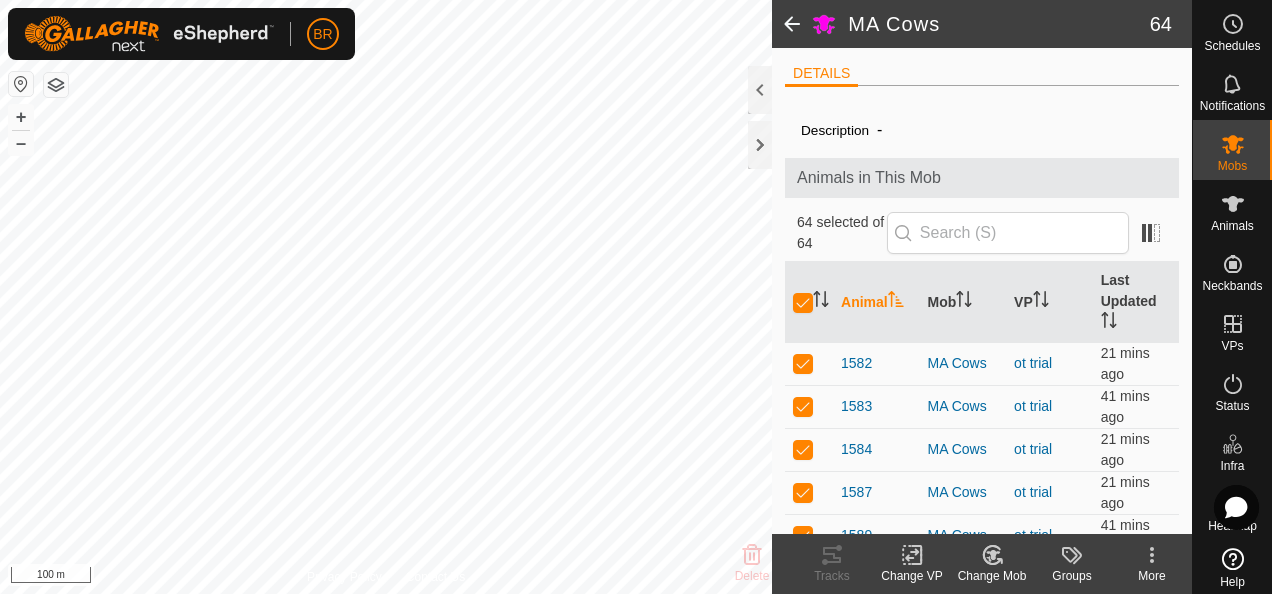 click 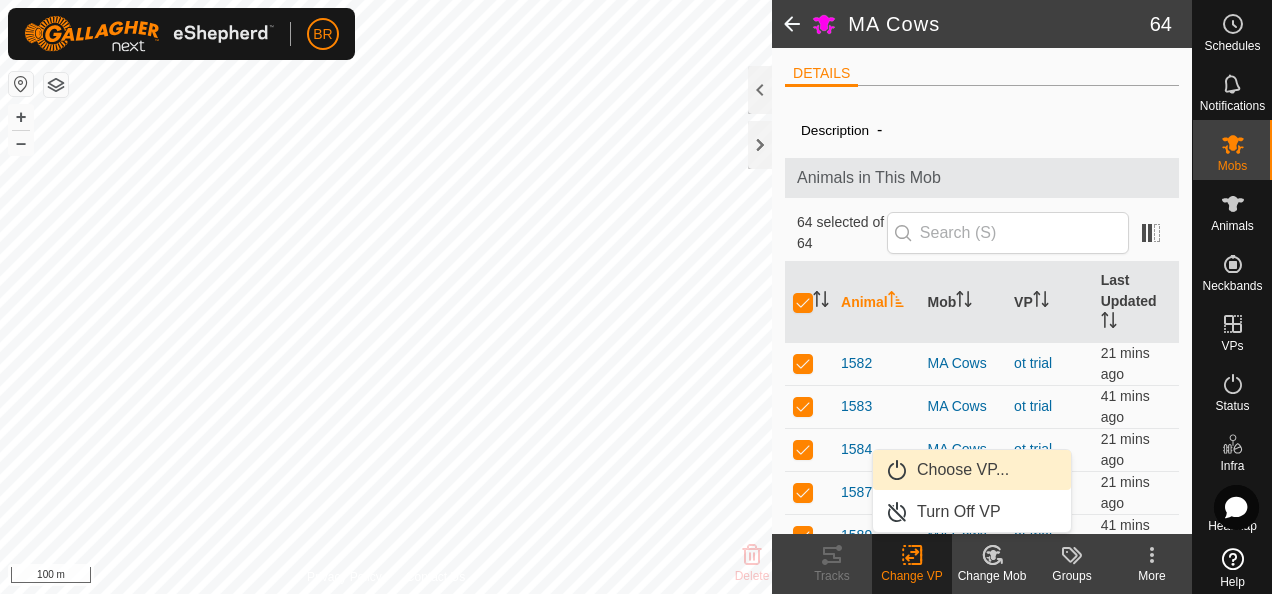 click on "Choose VP..." at bounding box center (972, 470) 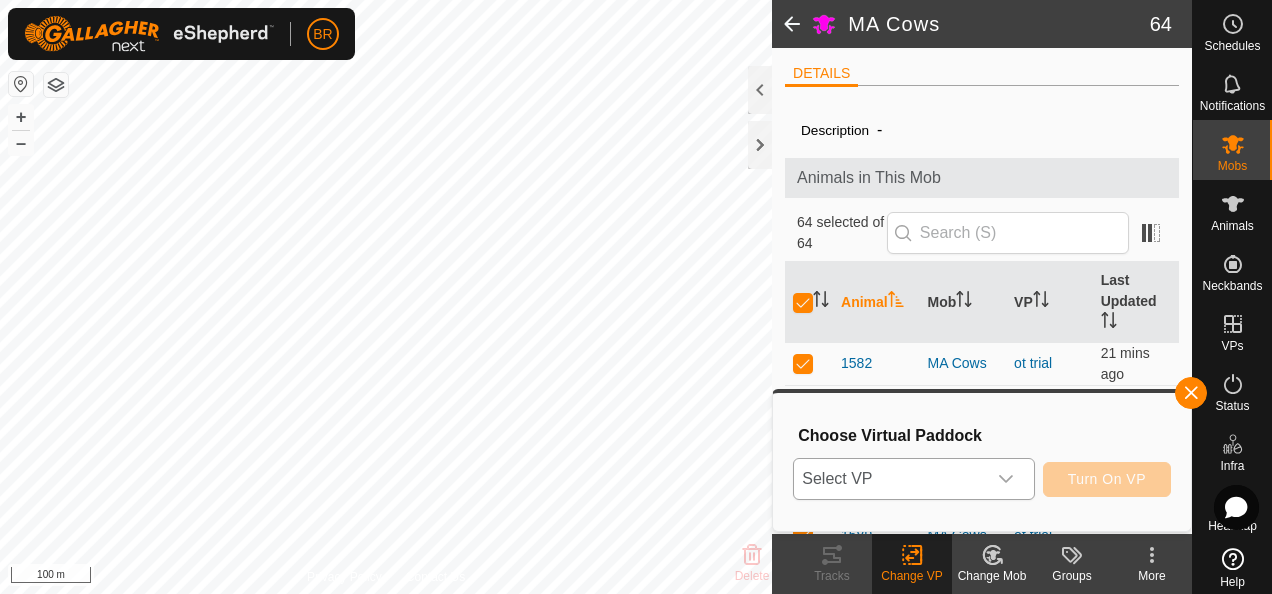 click on "Select VP" at bounding box center (889, 479) 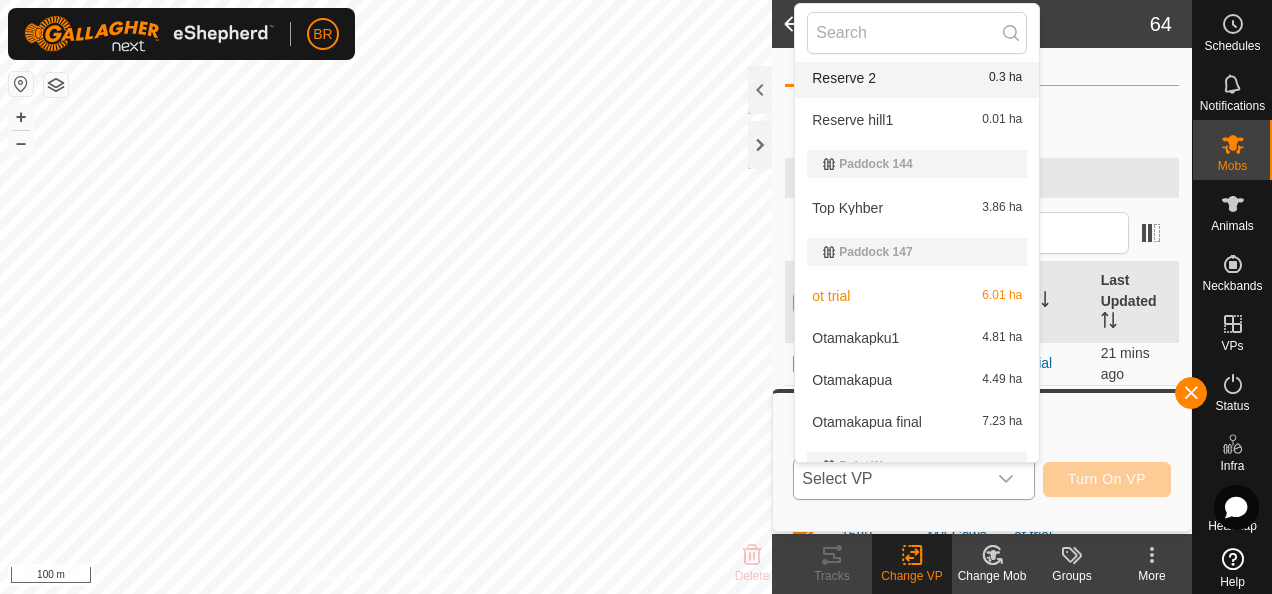scroll, scrollTop: 185, scrollLeft: 0, axis: vertical 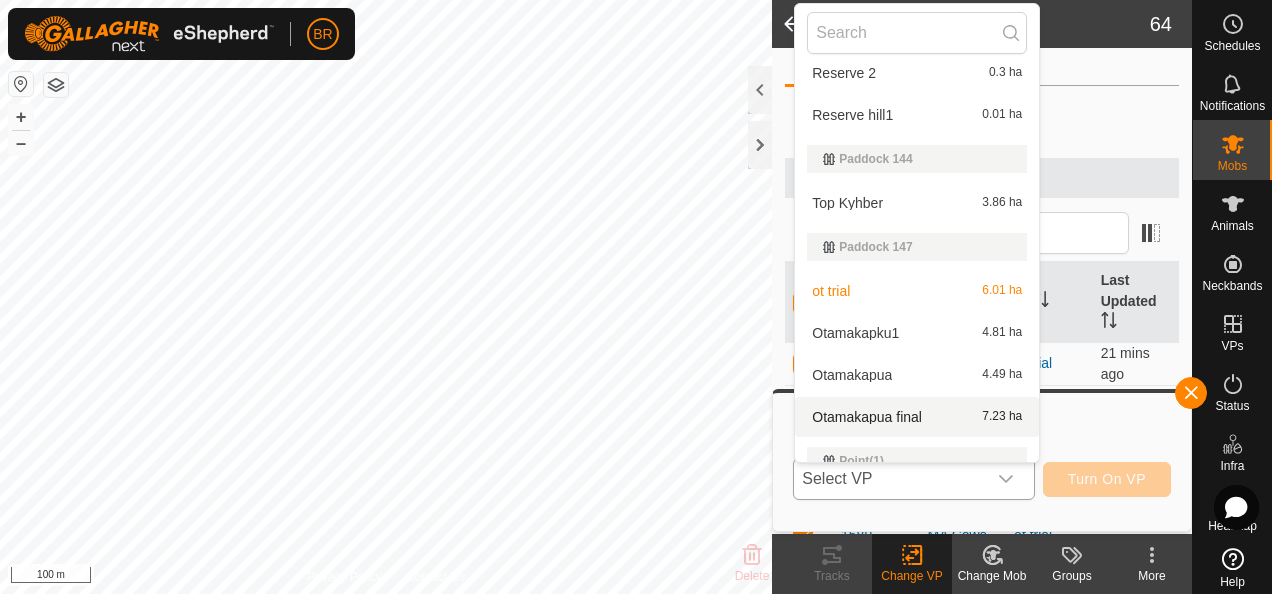 click on "[NAME] final  7.23 ha" at bounding box center [917, 417] 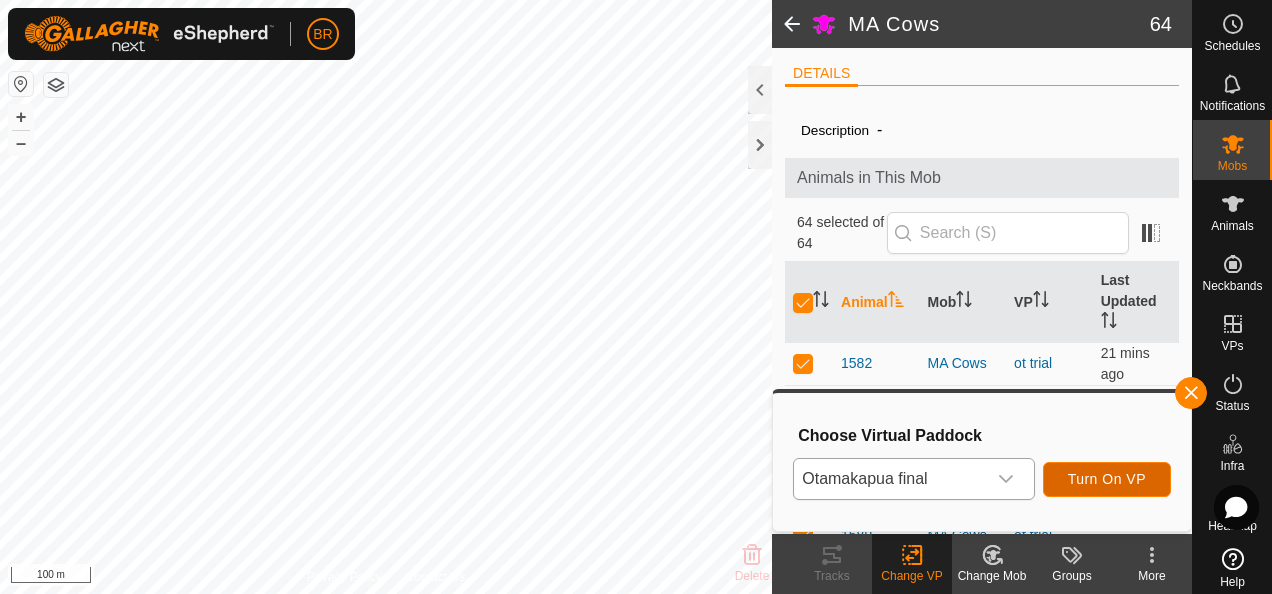 click on "Turn On VP" at bounding box center [1107, 479] 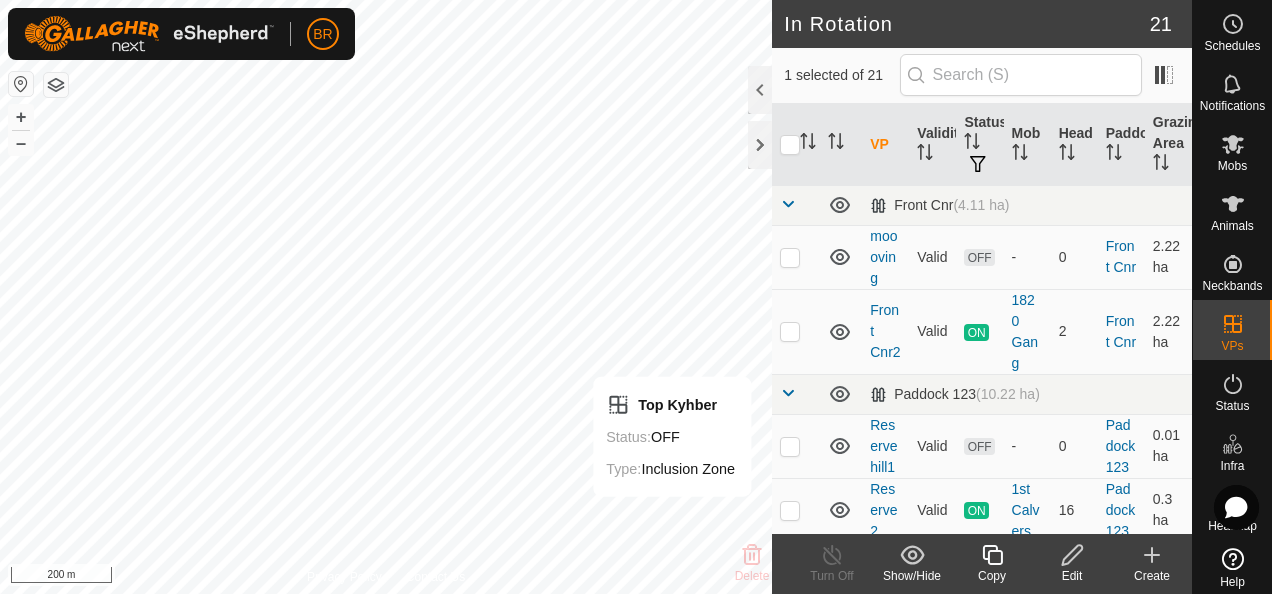 click 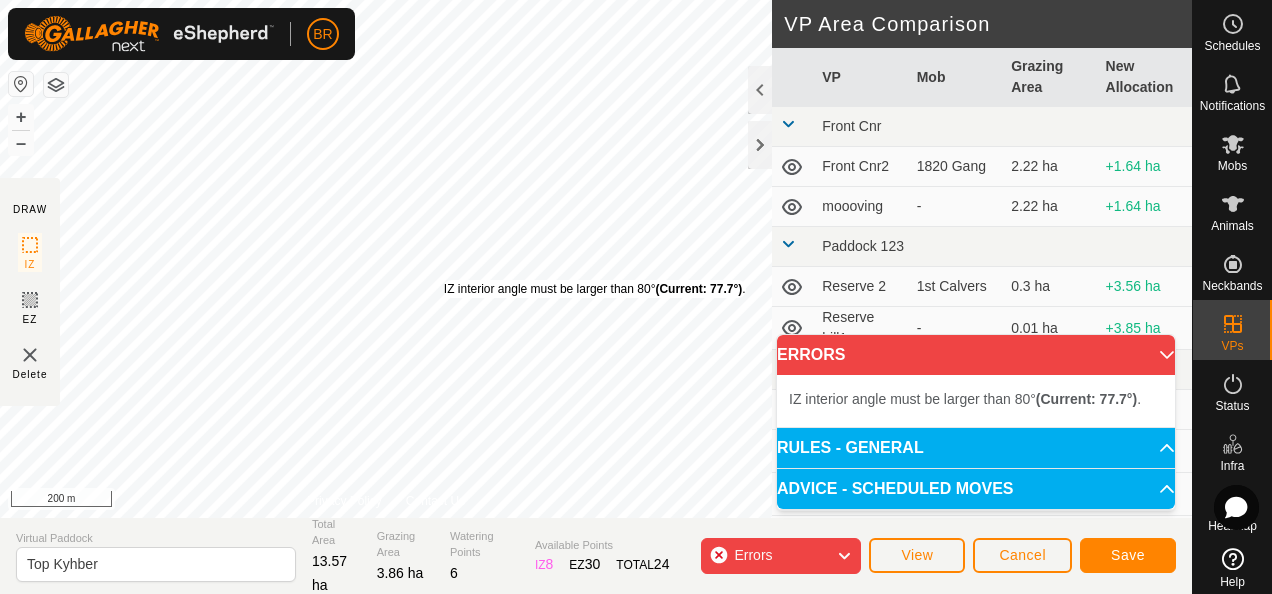 click on "IZ interior angle must be larger than 80°  (Current: 77.7°) ." at bounding box center (595, 289) 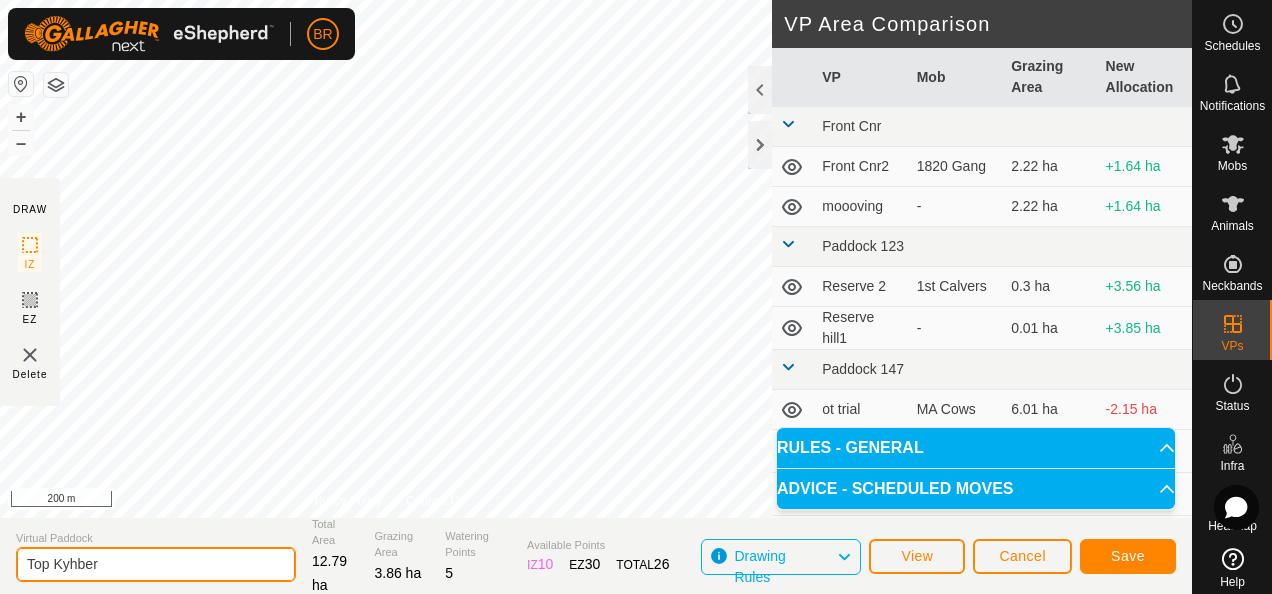 drag, startPoint x: 116, startPoint y: 564, endPoint x: -4, endPoint y: 560, distance: 120.06665 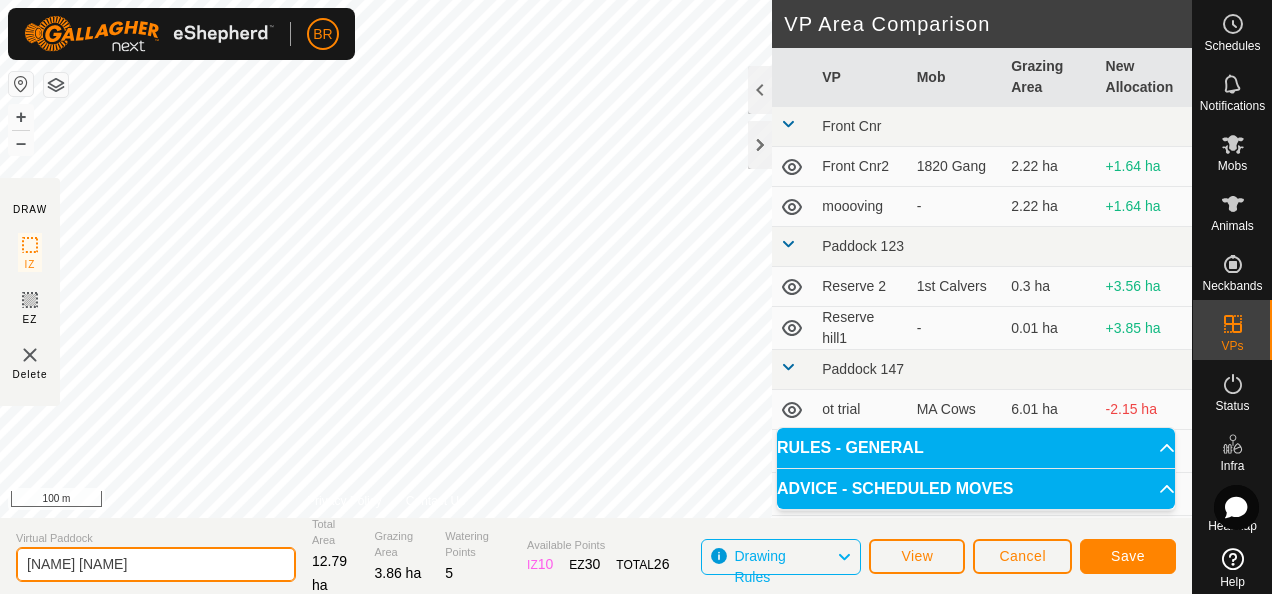 type on "[NAME] [NAME]" 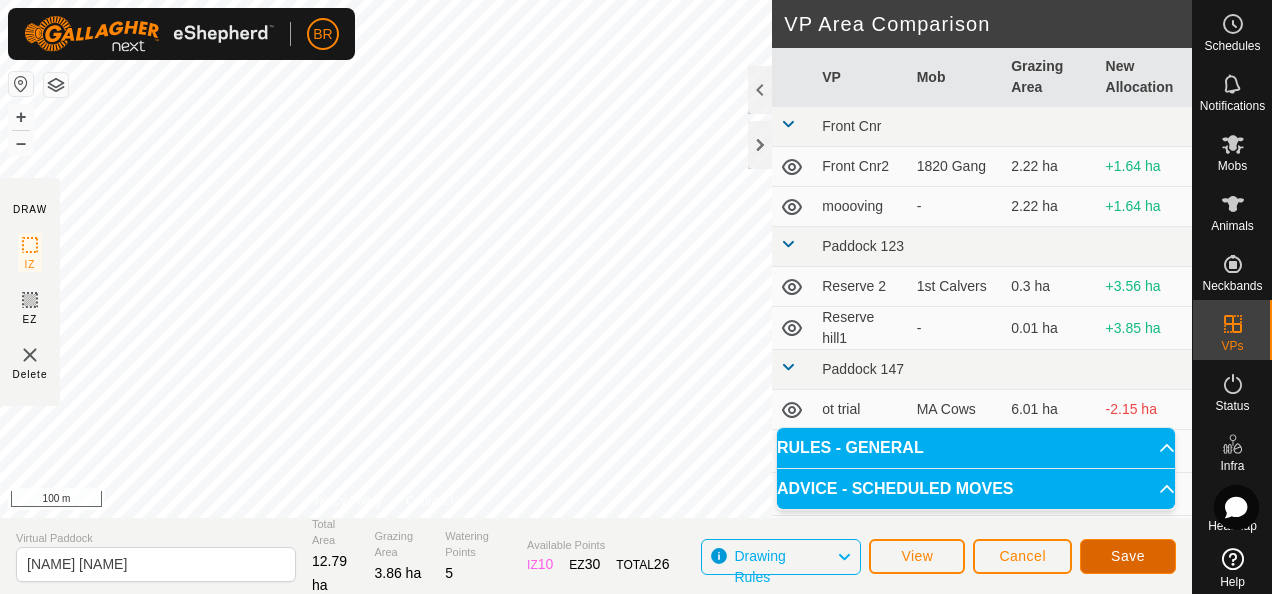 click on "Save" 